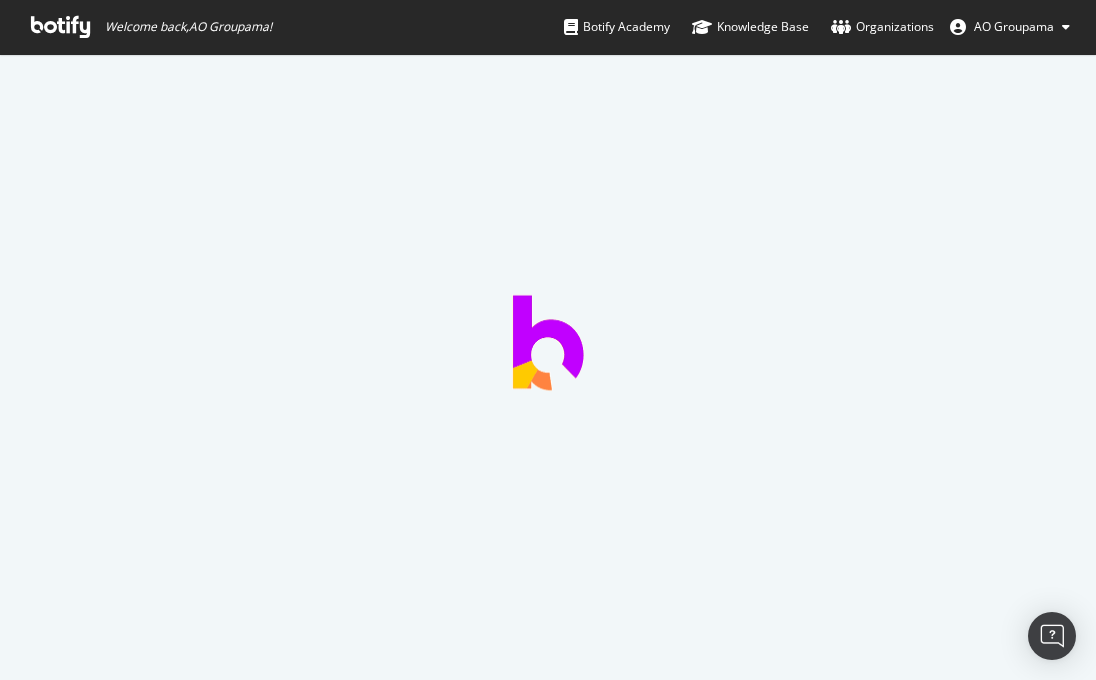 scroll, scrollTop: 0, scrollLeft: 0, axis: both 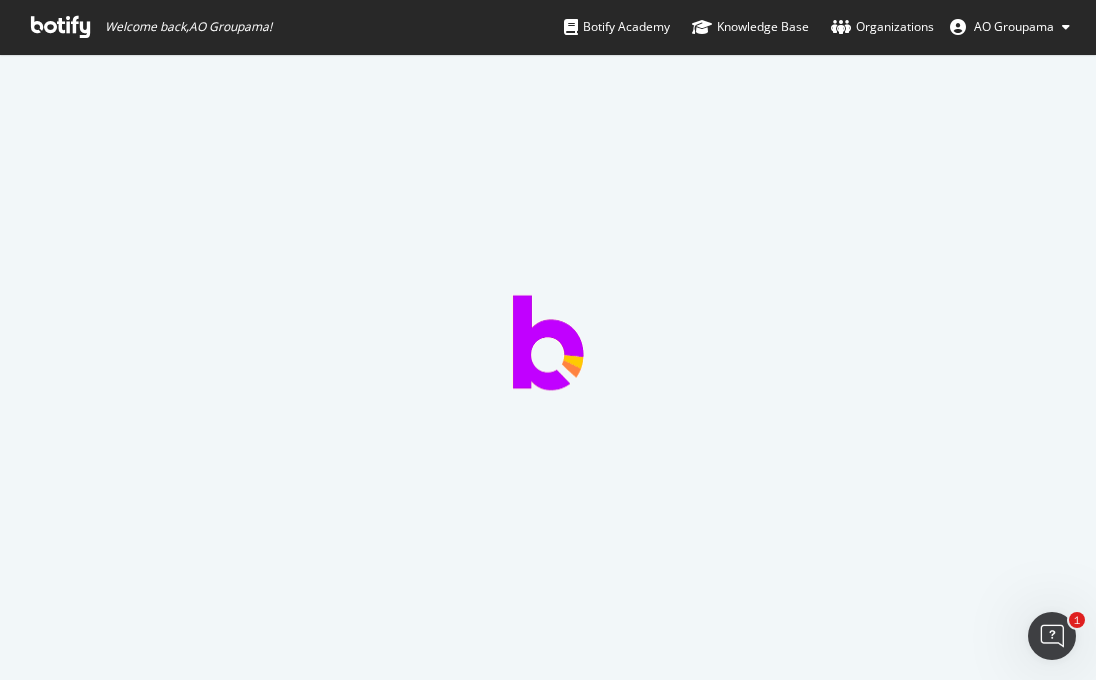 click at bounding box center [60, 27] 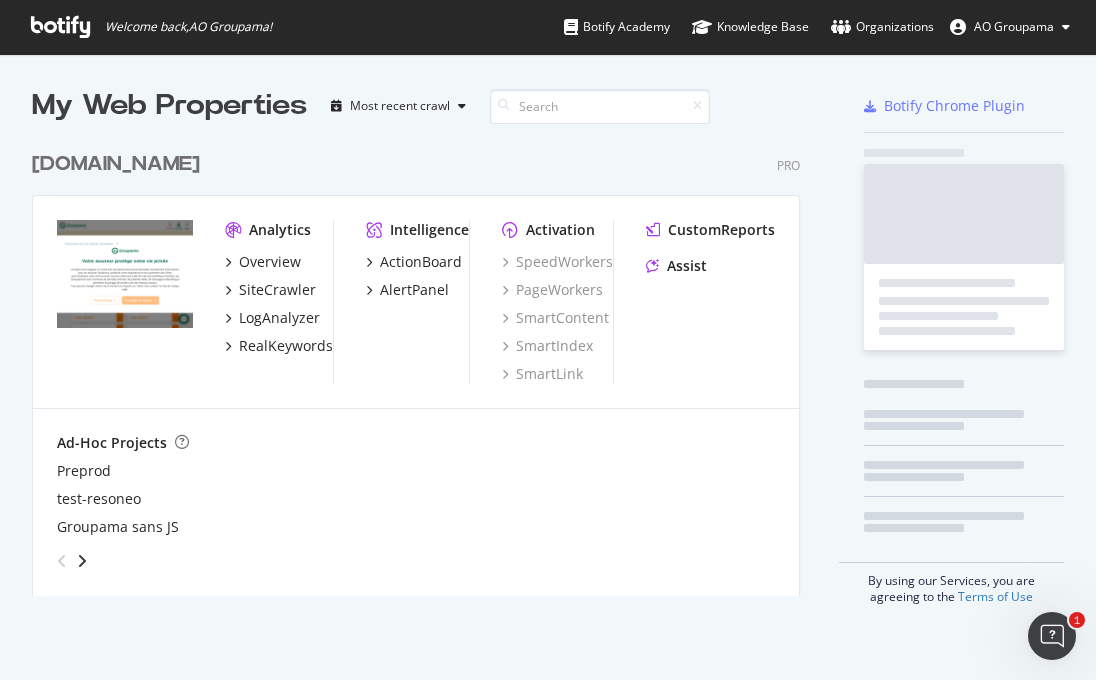 scroll, scrollTop: 1, scrollLeft: 1, axis: both 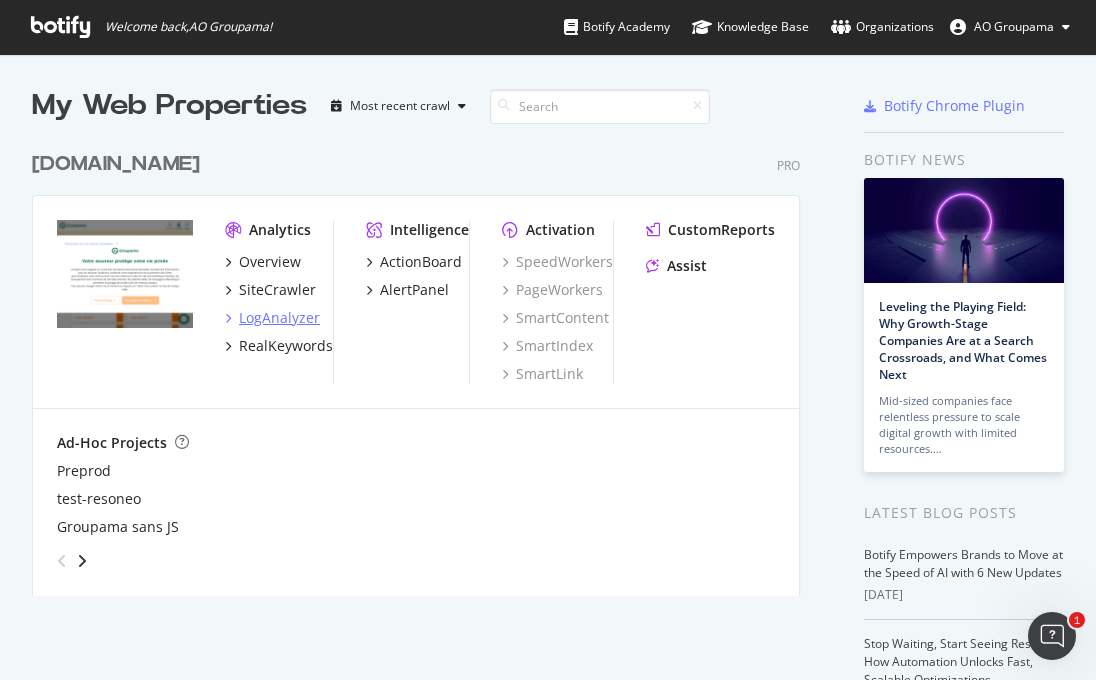 click on "LogAnalyzer" at bounding box center (279, 318) 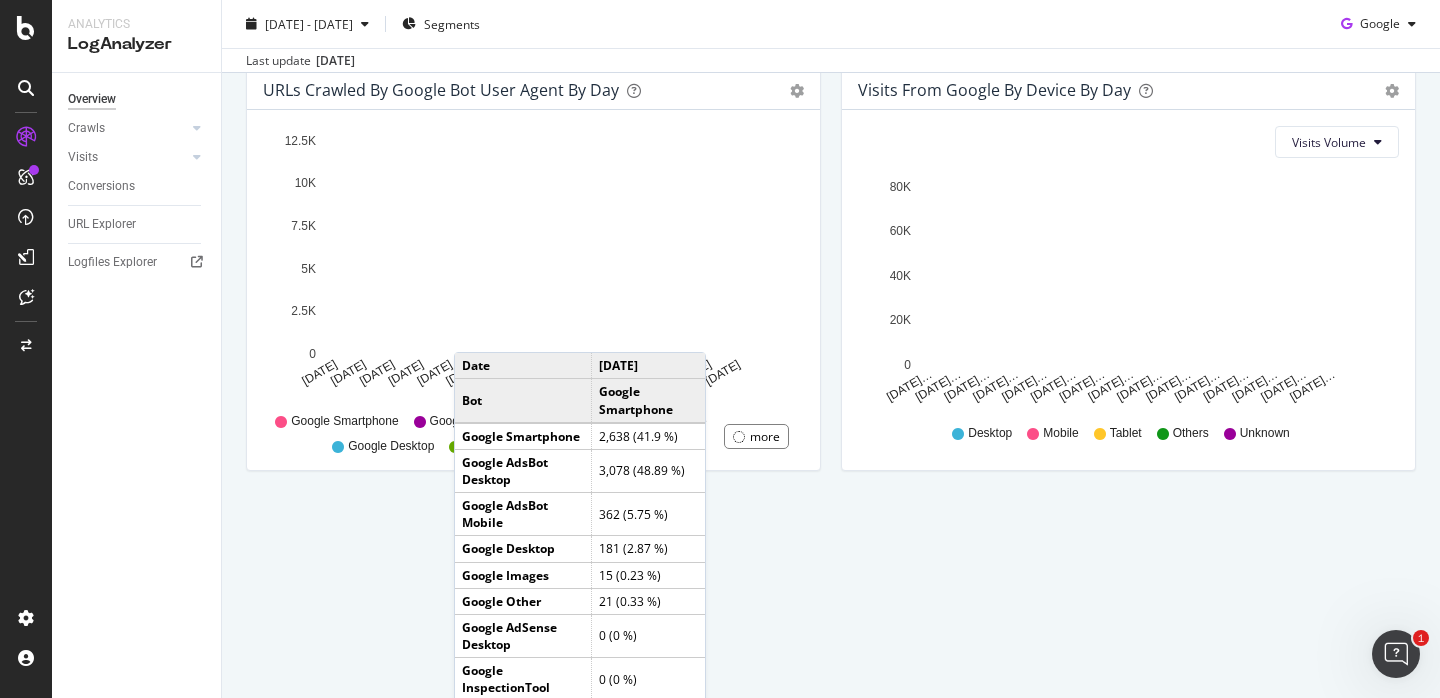 scroll, scrollTop: 969, scrollLeft: 0, axis: vertical 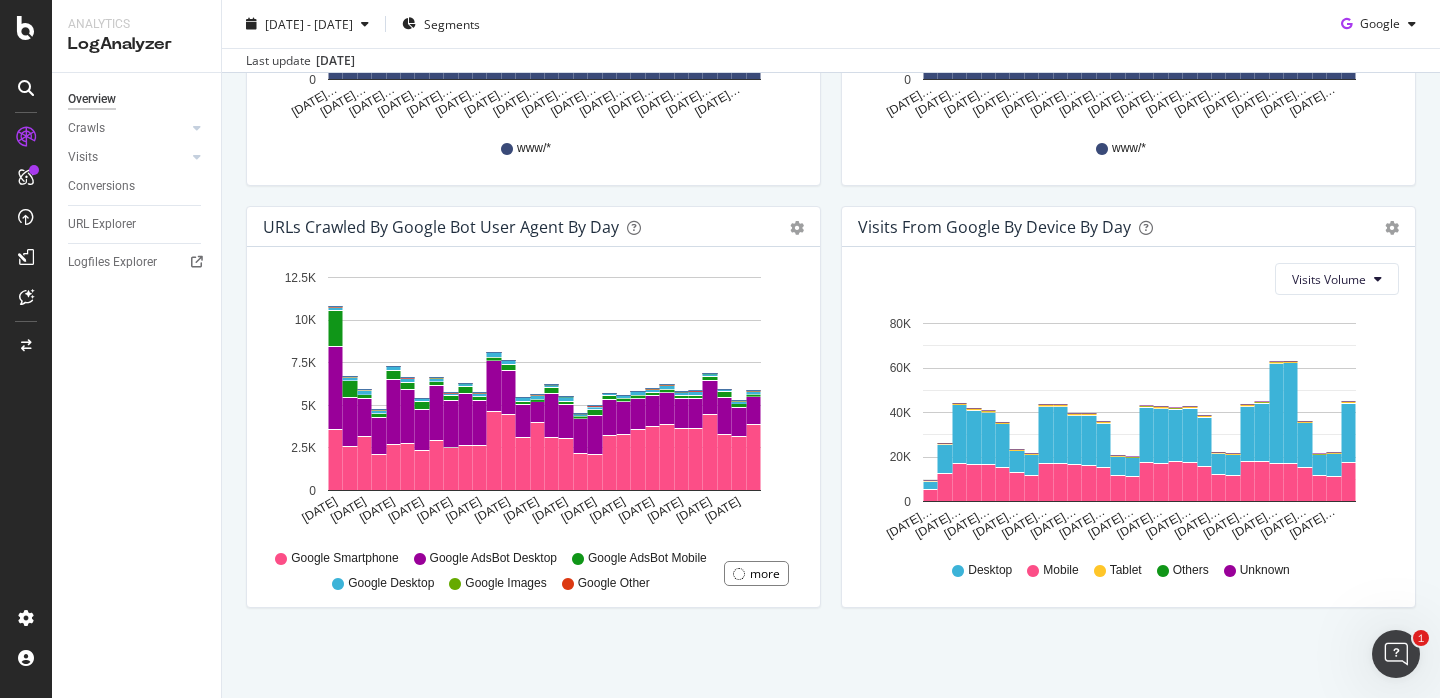 click on "Hold CMD (⌘) while clicking to filter the report. [DATE] [DATE] [DATE] [DATE] [DATE] [DATE] [DATE] [DATE] [DATE] [DATE] [DATE] [DATE] [DATE] [DATE] [DATE] 0 2.5K 5K 7.5K 10K 12.5K [DATE] 2… Google Smartphone Google AdsBot Desktop Google AdsBot Mobile Google Desktop Google Images Google Other more" at bounding box center (533, 427) 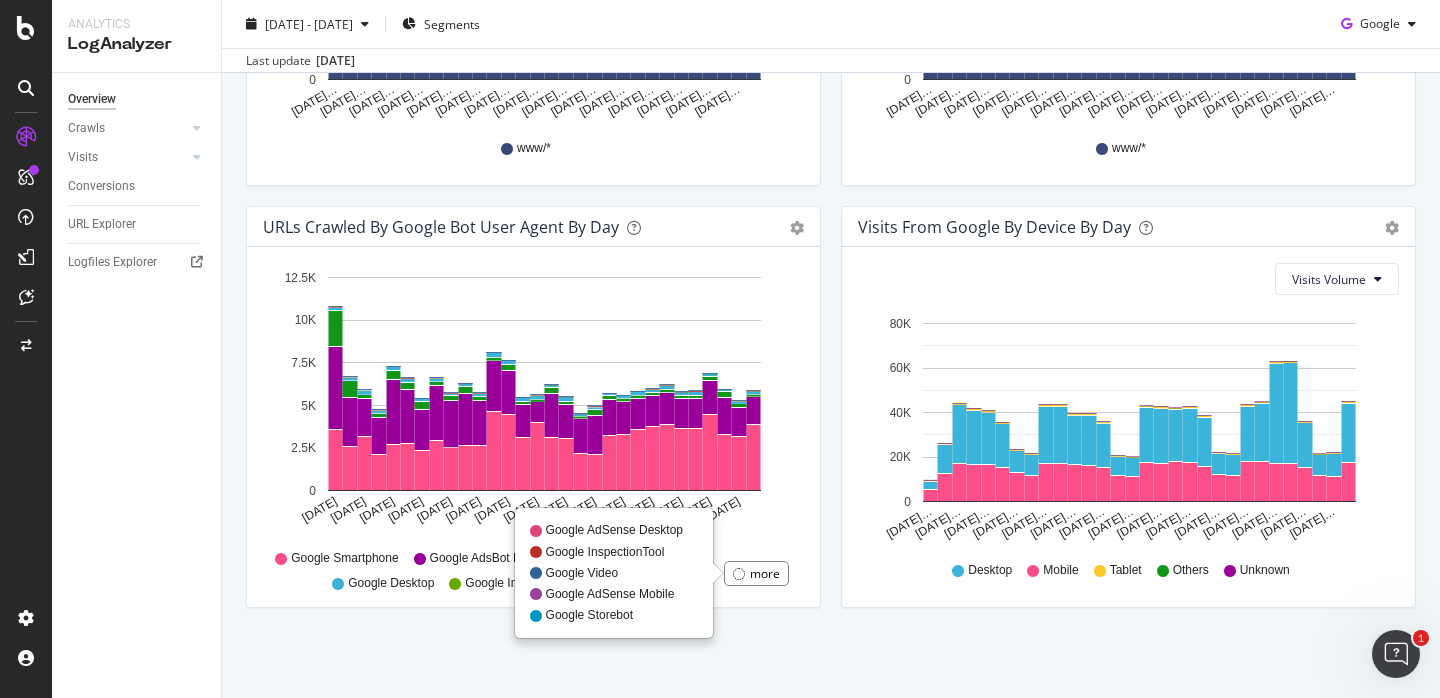 click on "more" at bounding box center [765, 573] 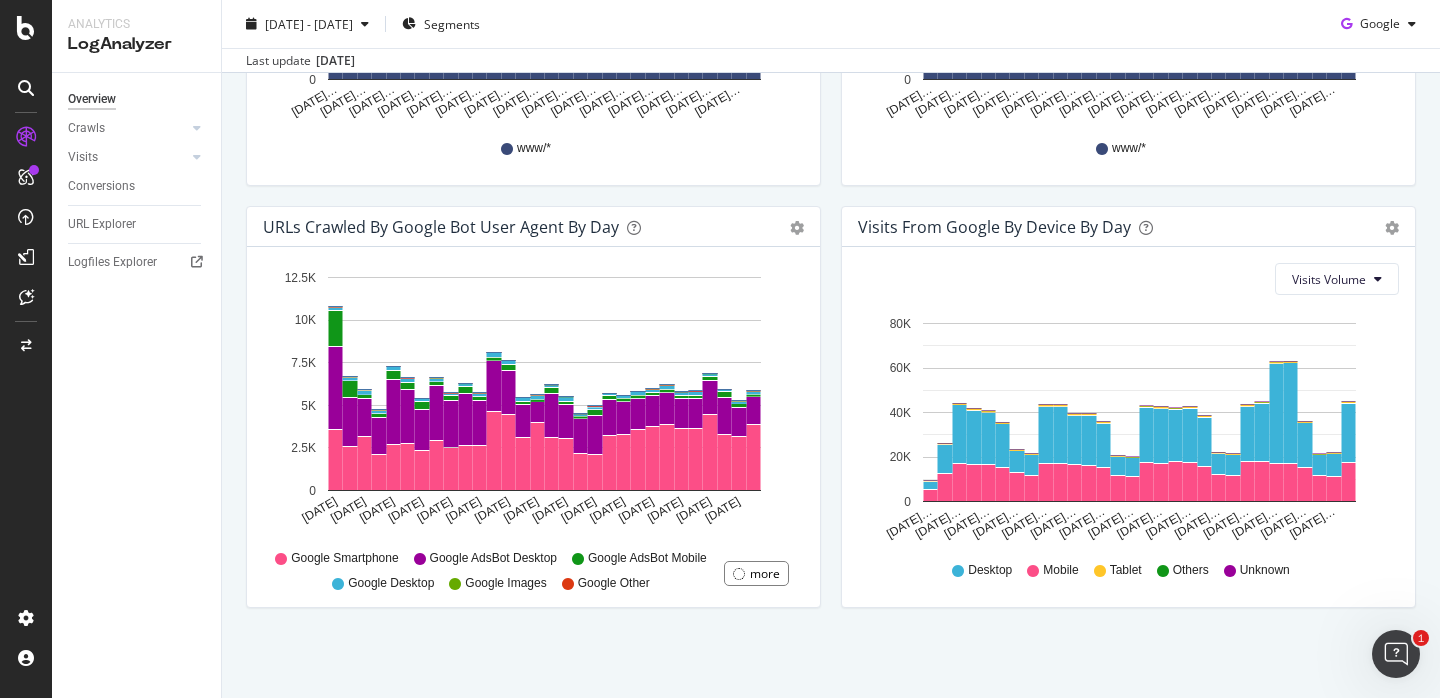 click on "Timeline (by Value) Timeline (by Percentage) Table" at bounding box center [787, 227] 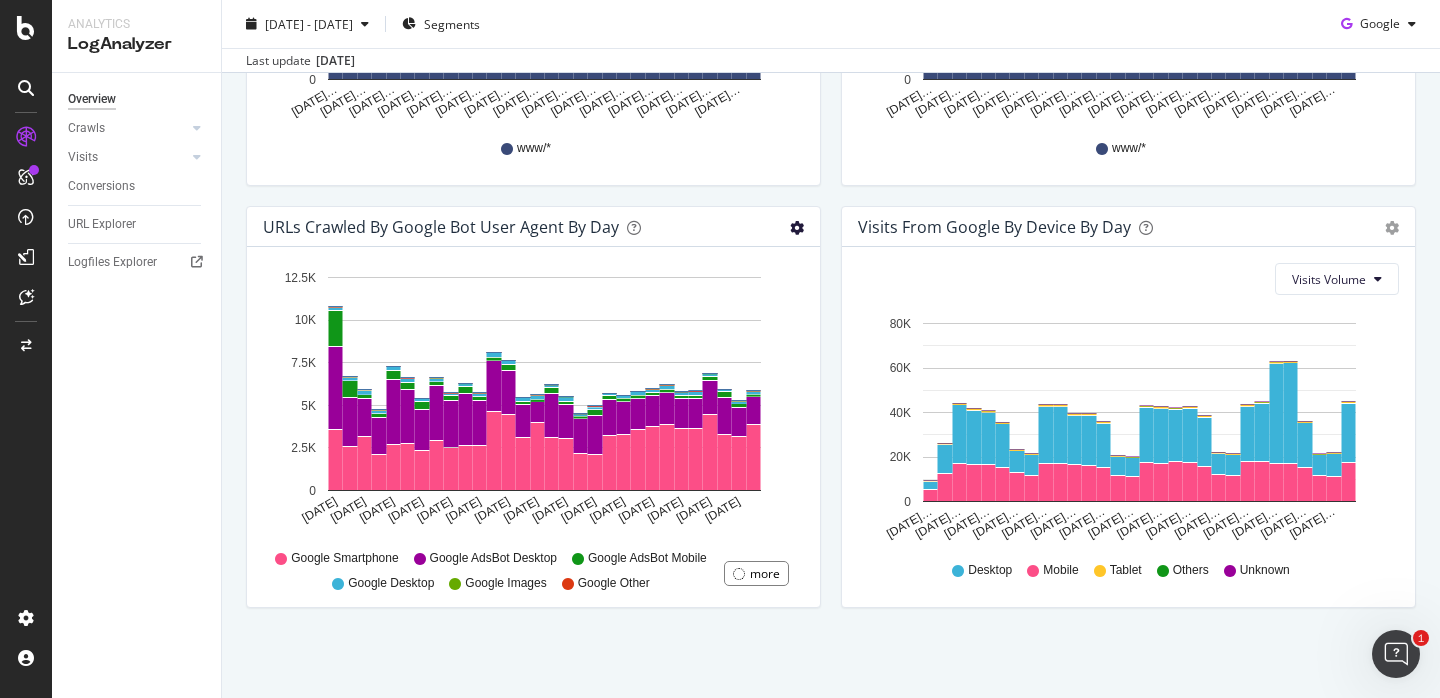 click at bounding box center [797, -616] 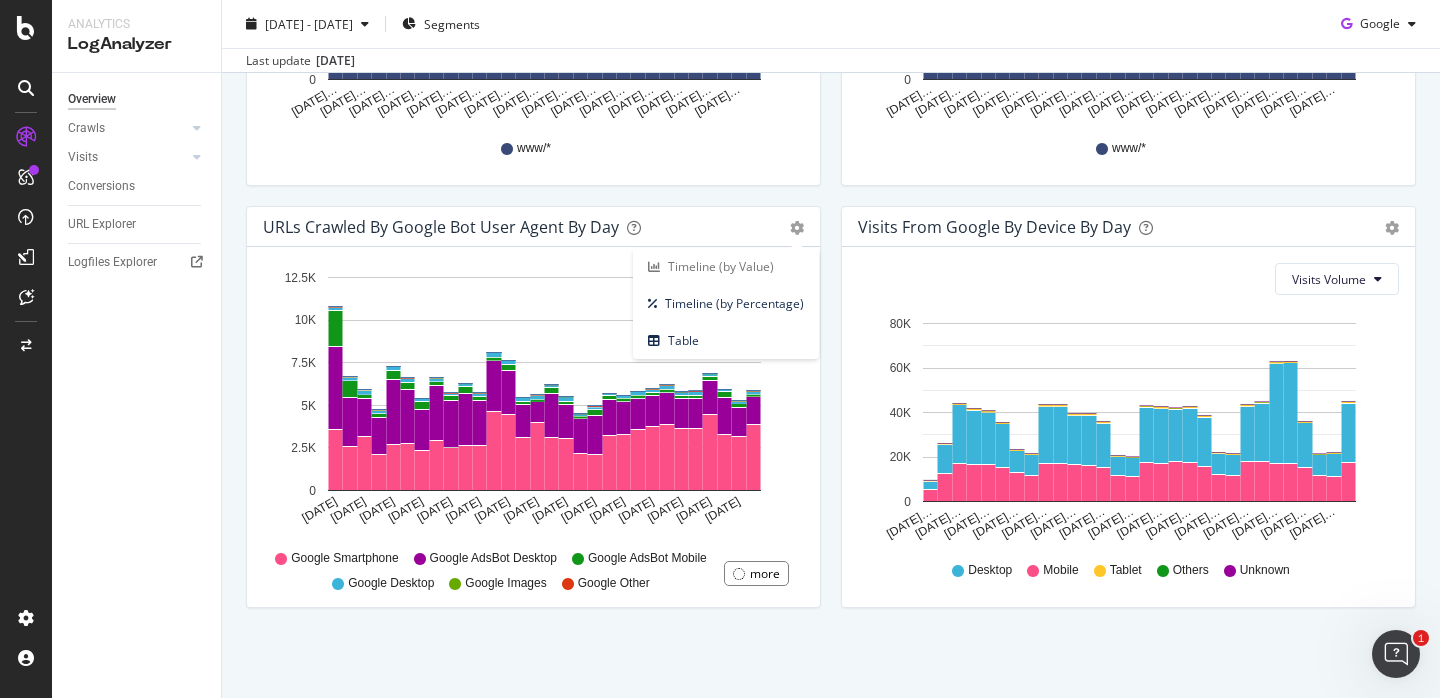 click on "Hold CMD (⌘) while clicking to filter the report. [DATE] [DATE] [DATE] [DATE] [DATE] [DATE] [DATE] [DATE] [DATE] [DATE] [DATE] [DATE] [DATE] [DATE] [DATE] 0 2.5K 5K 7.5K 10K 12.5K [DATE] 2… Google Smartphone Google AdsBot Desktop Google AdsBot Mobile Google Desktop Google Images Google Other more" at bounding box center (533, 427) 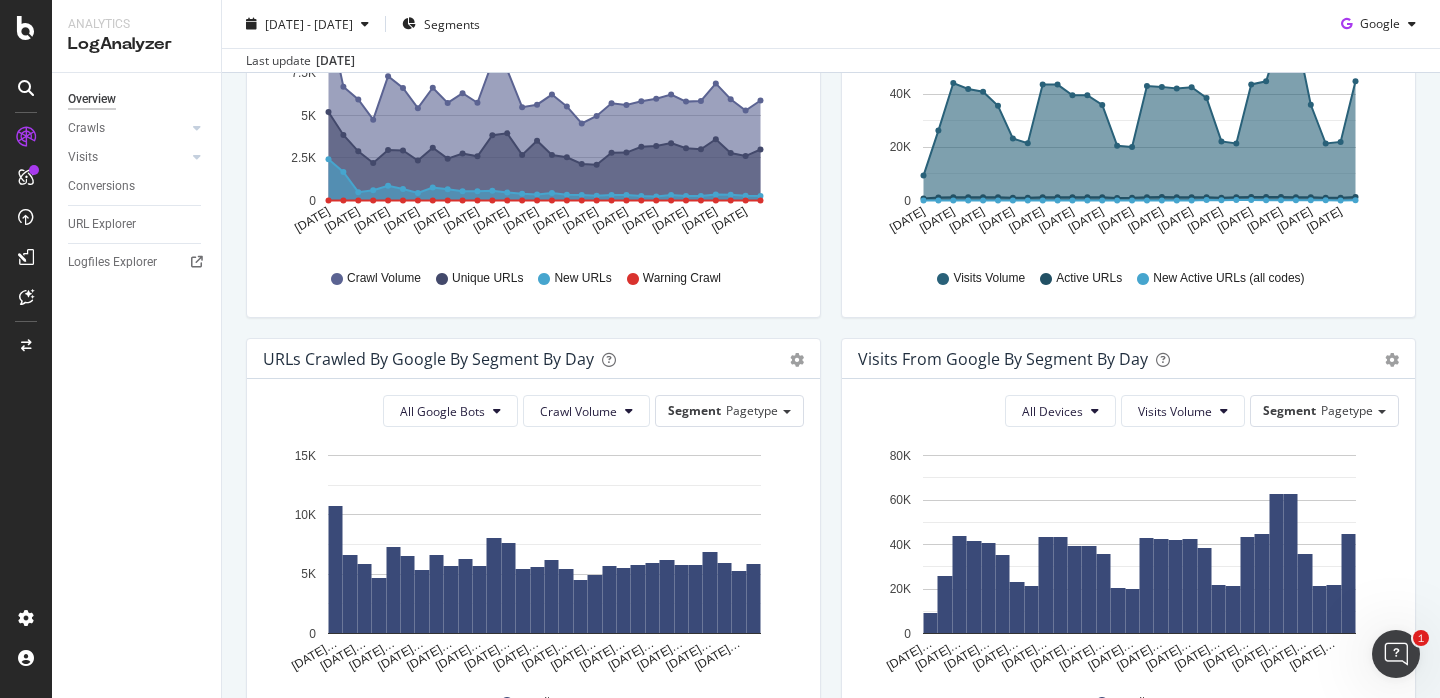 scroll, scrollTop: 0, scrollLeft: 0, axis: both 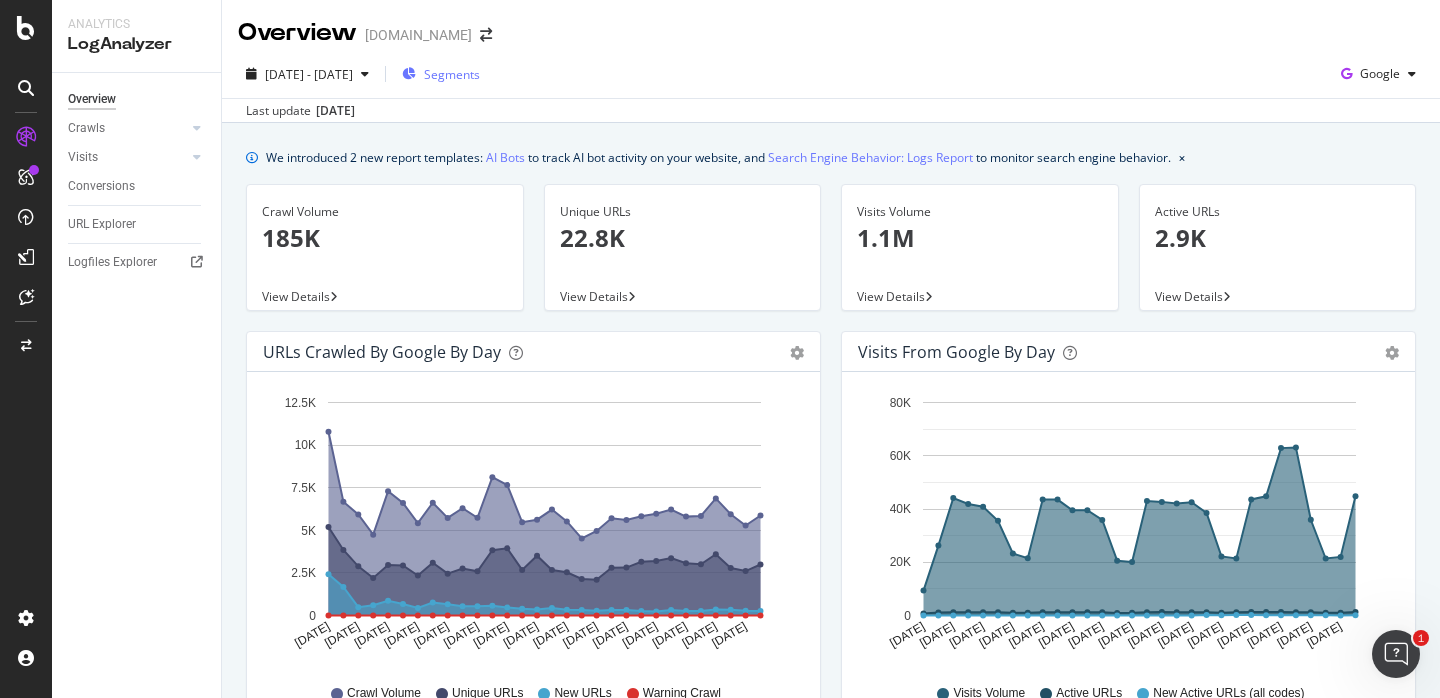 click on "Segments" at bounding box center (441, 74) 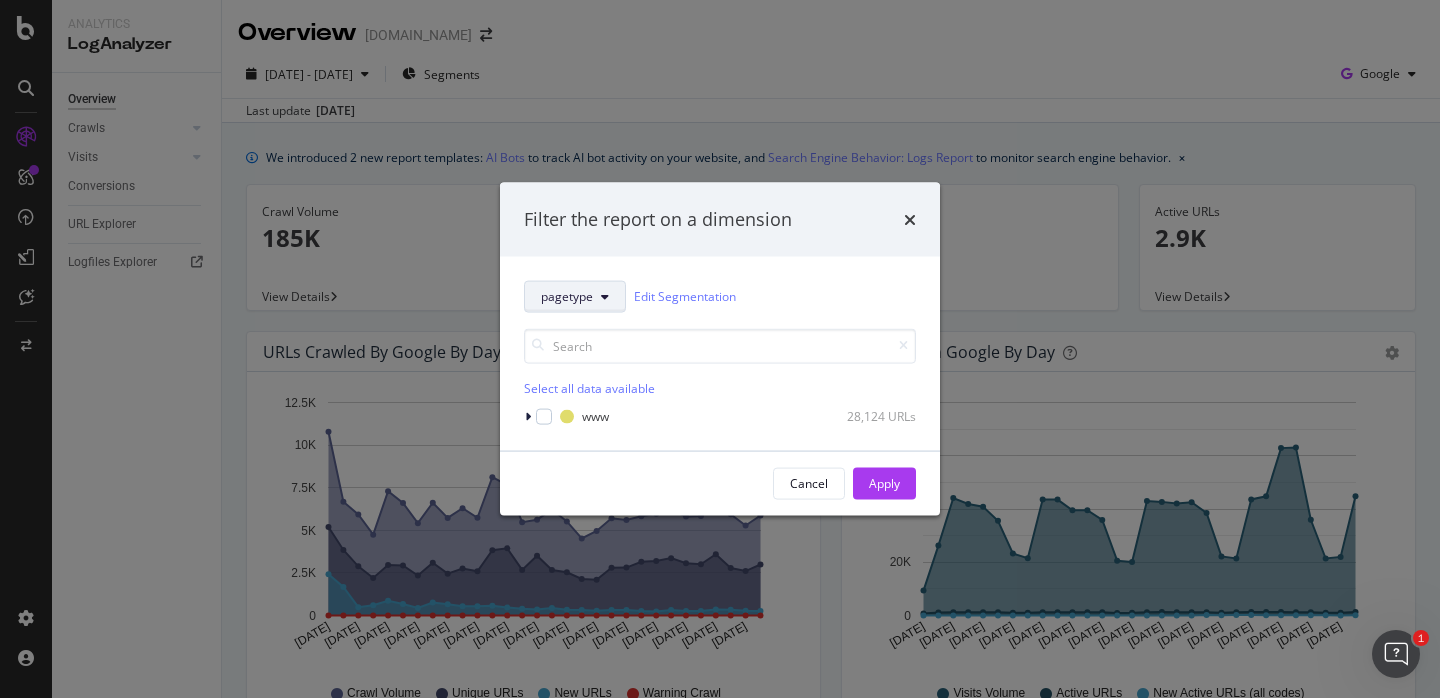click at bounding box center (605, 296) 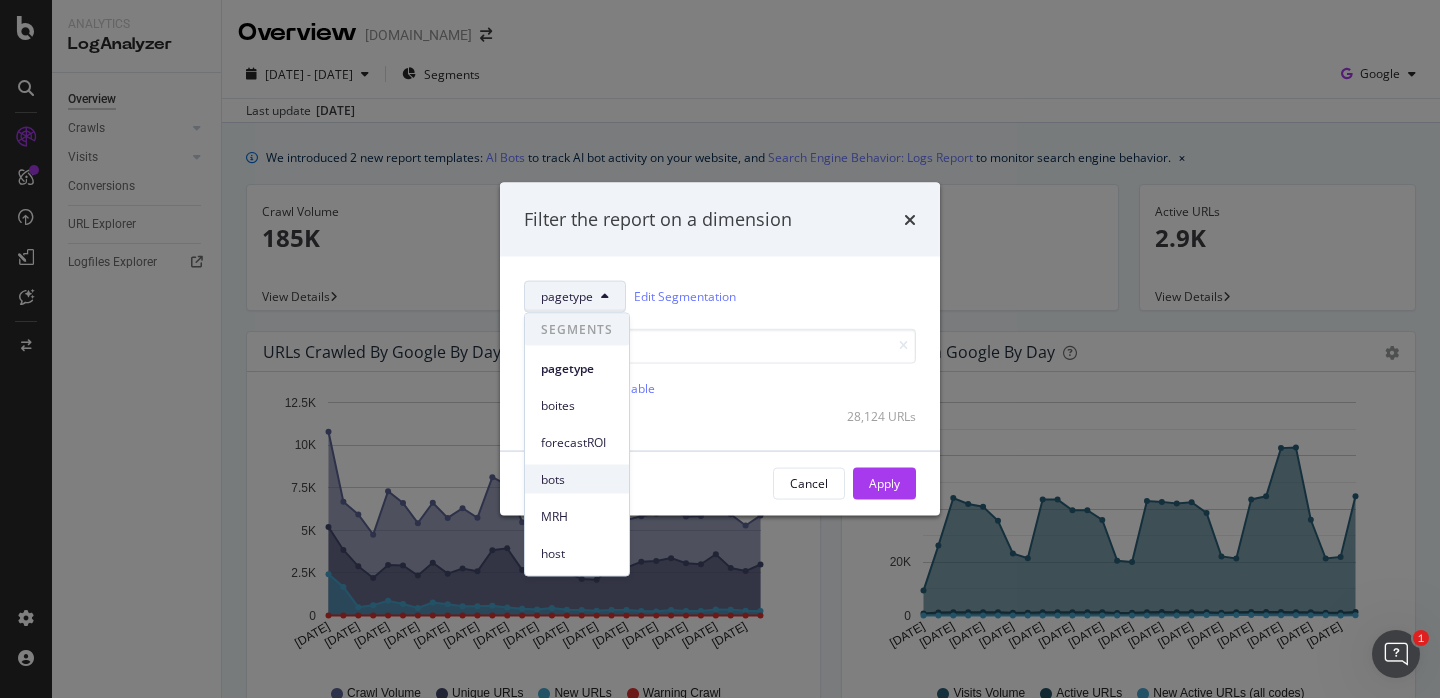 click on "bots" at bounding box center (577, 479) 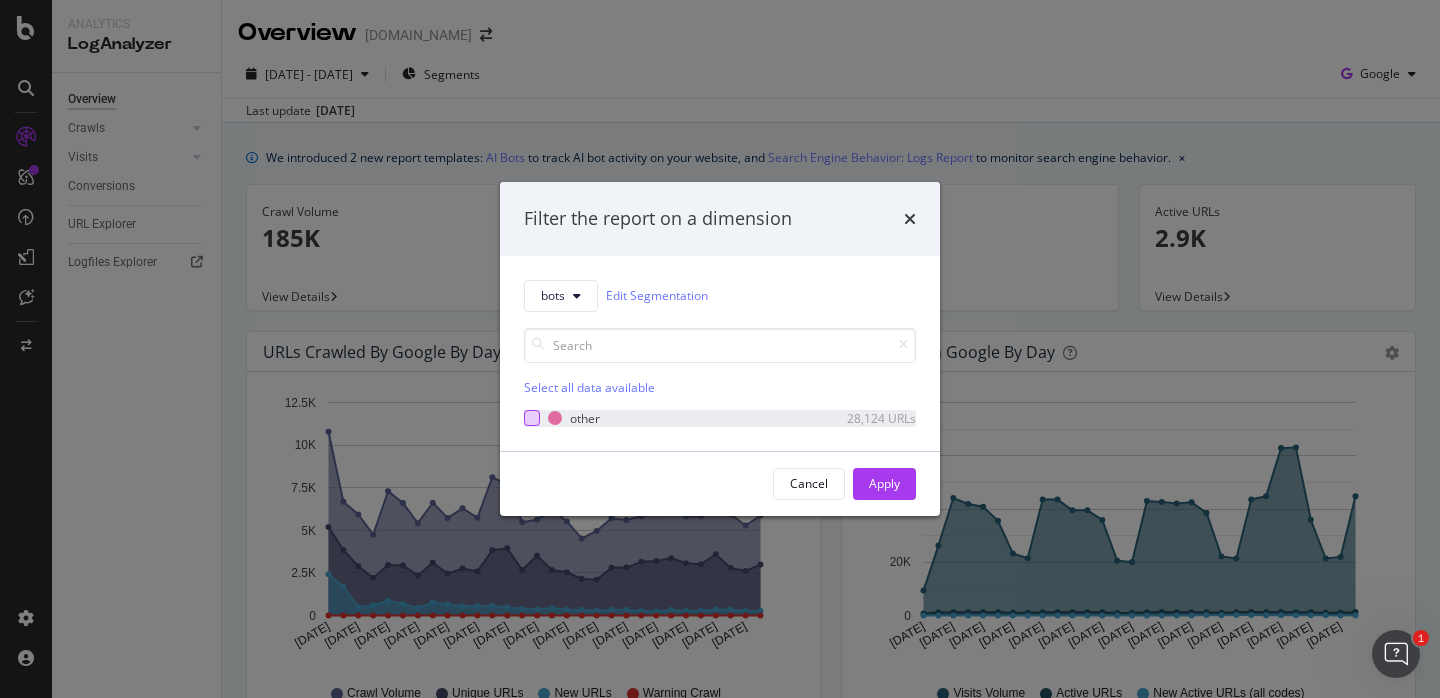 click at bounding box center [532, 418] 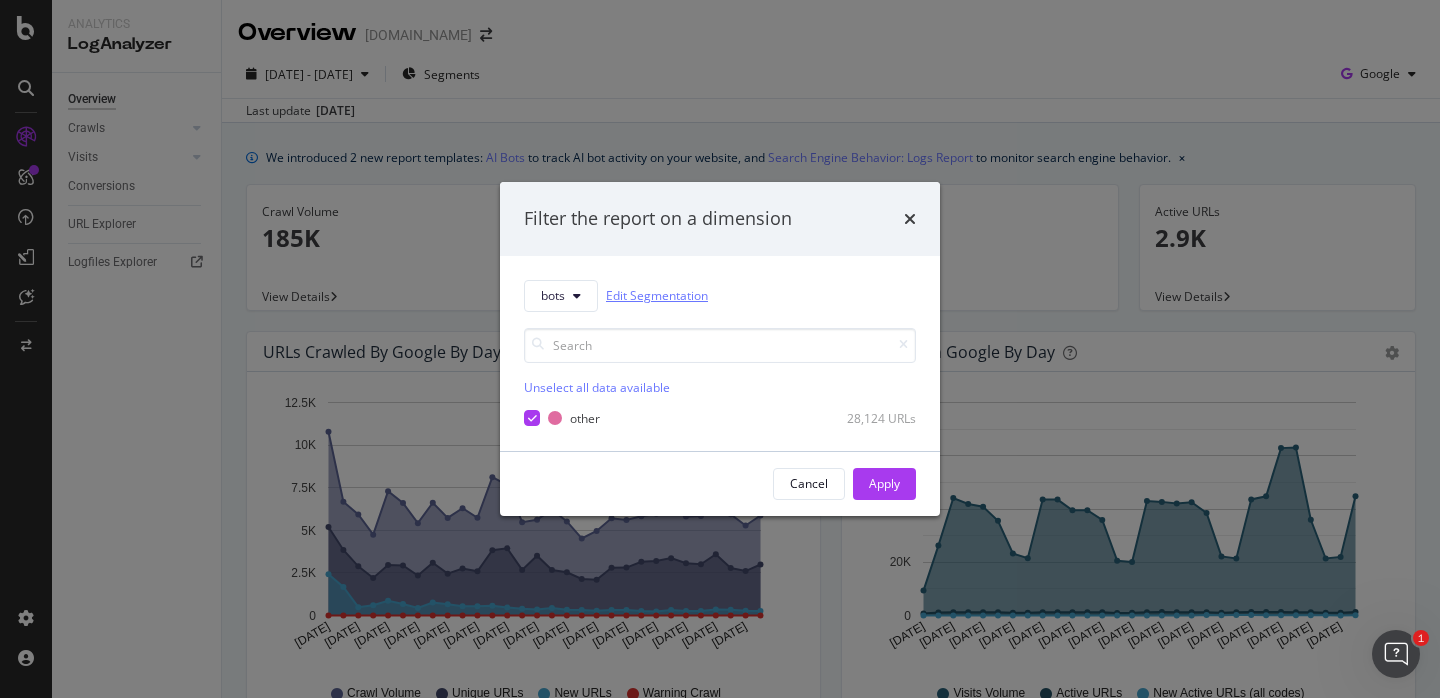 click on "Edit Segmentation" at bounding box center [657, 295] 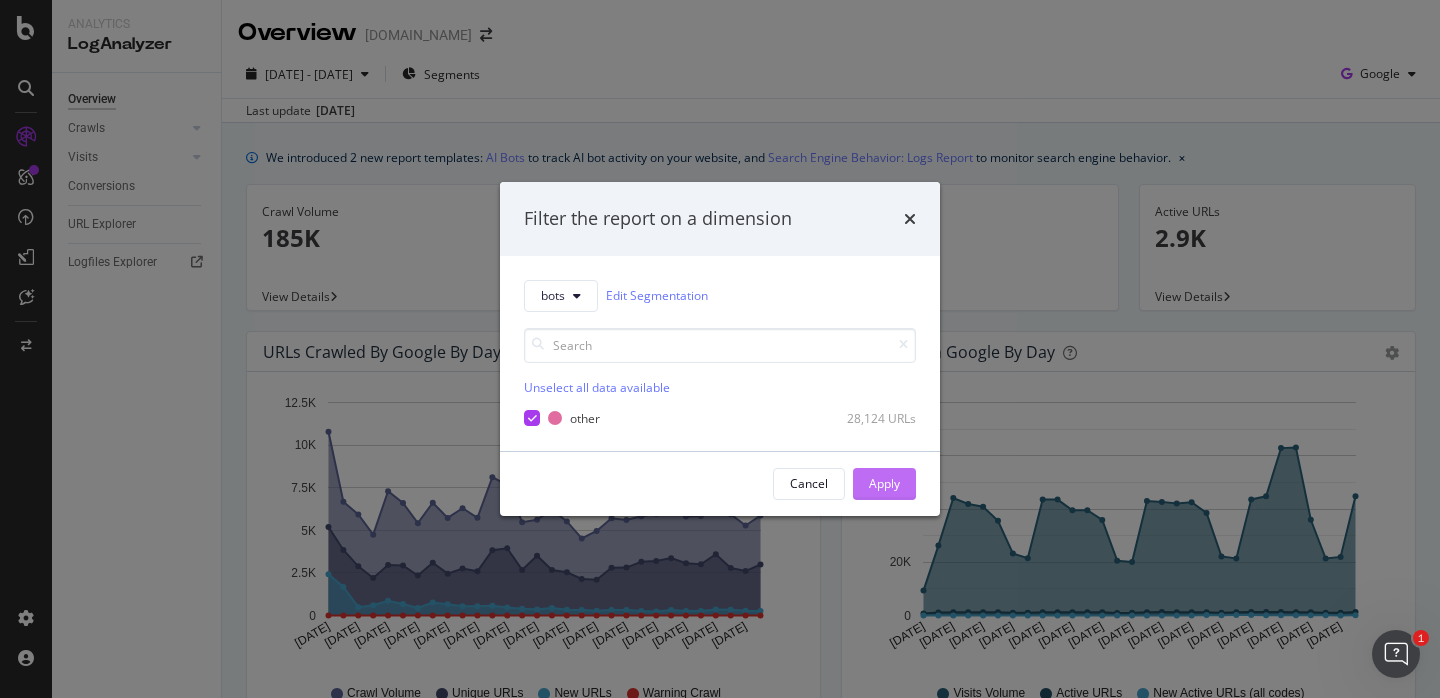 click on "Apply" at bounding box center [884, 483] 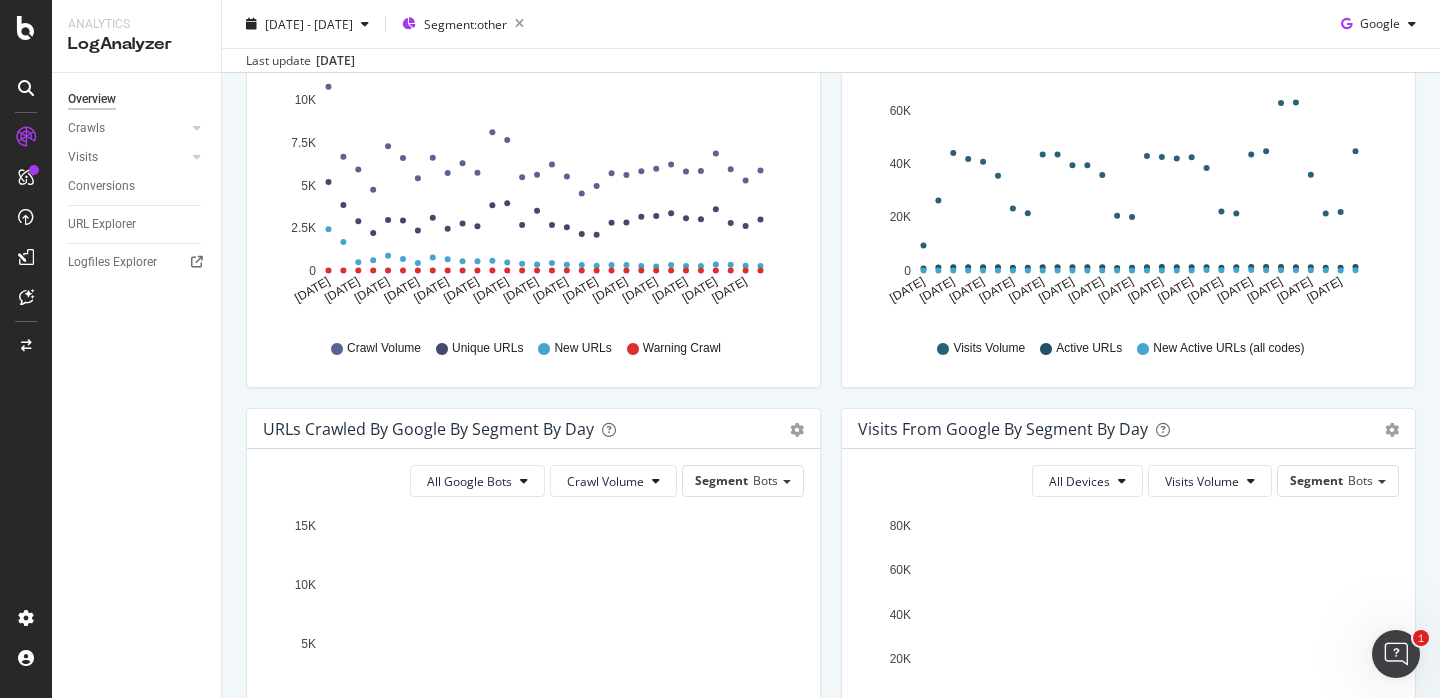 scroll, scrollTop: 0, scrollLeft: 0, axis: both 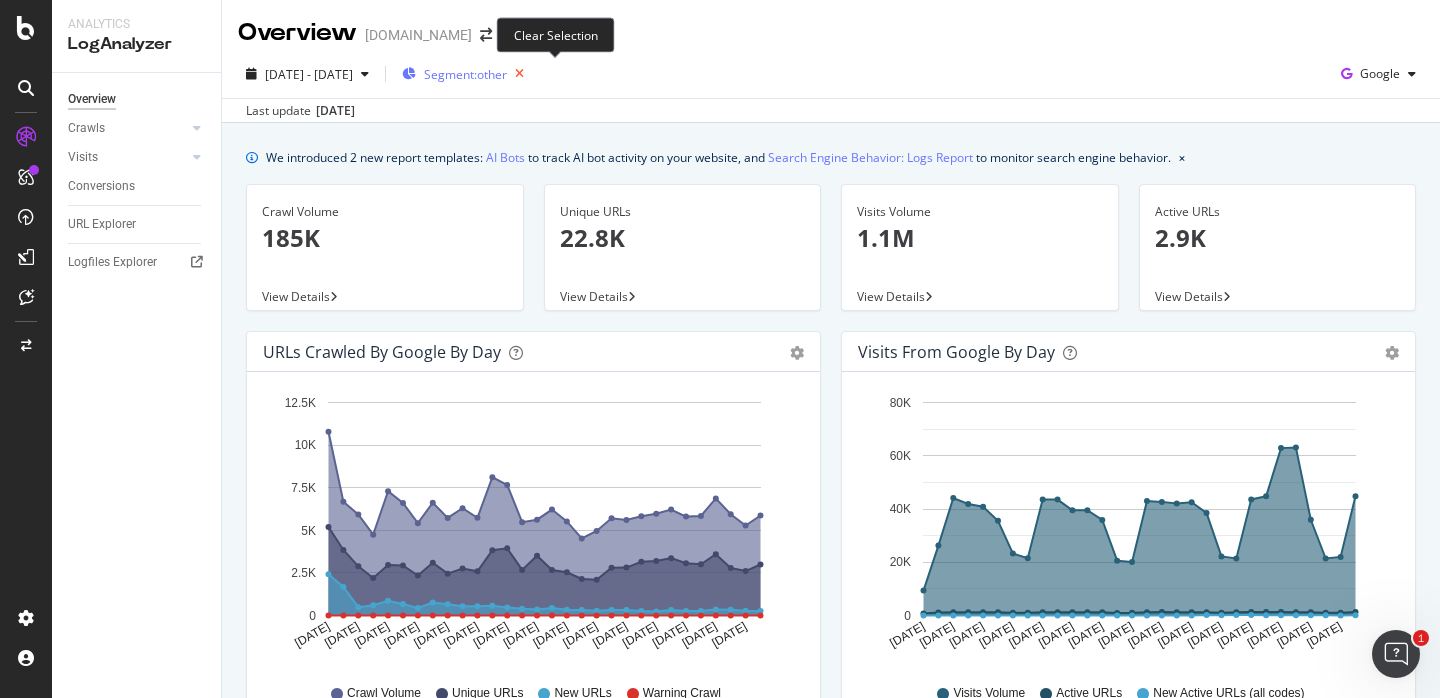 click at bounding box center (519, 74) 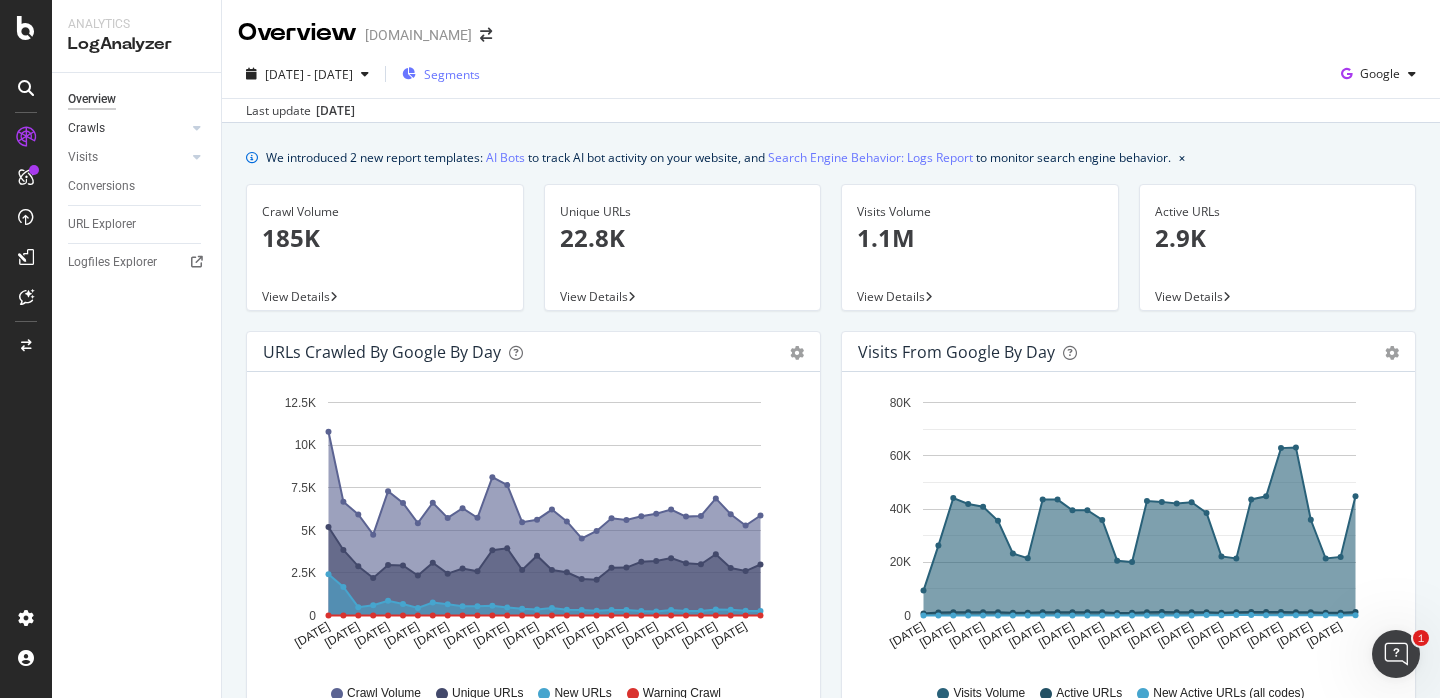 click on "Crawls" at bounding box center [127, 128] 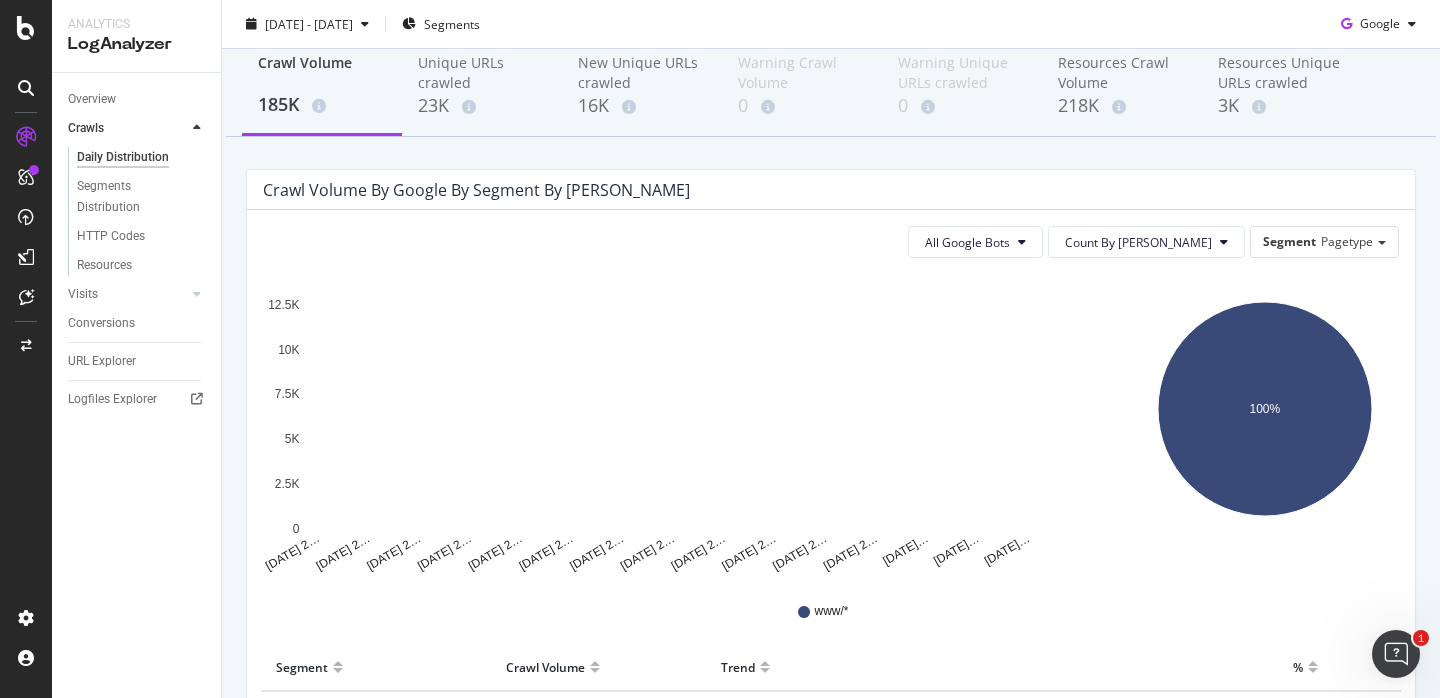 scroll, scrollTop: 67, scrollLeft: 0, axis: vertical 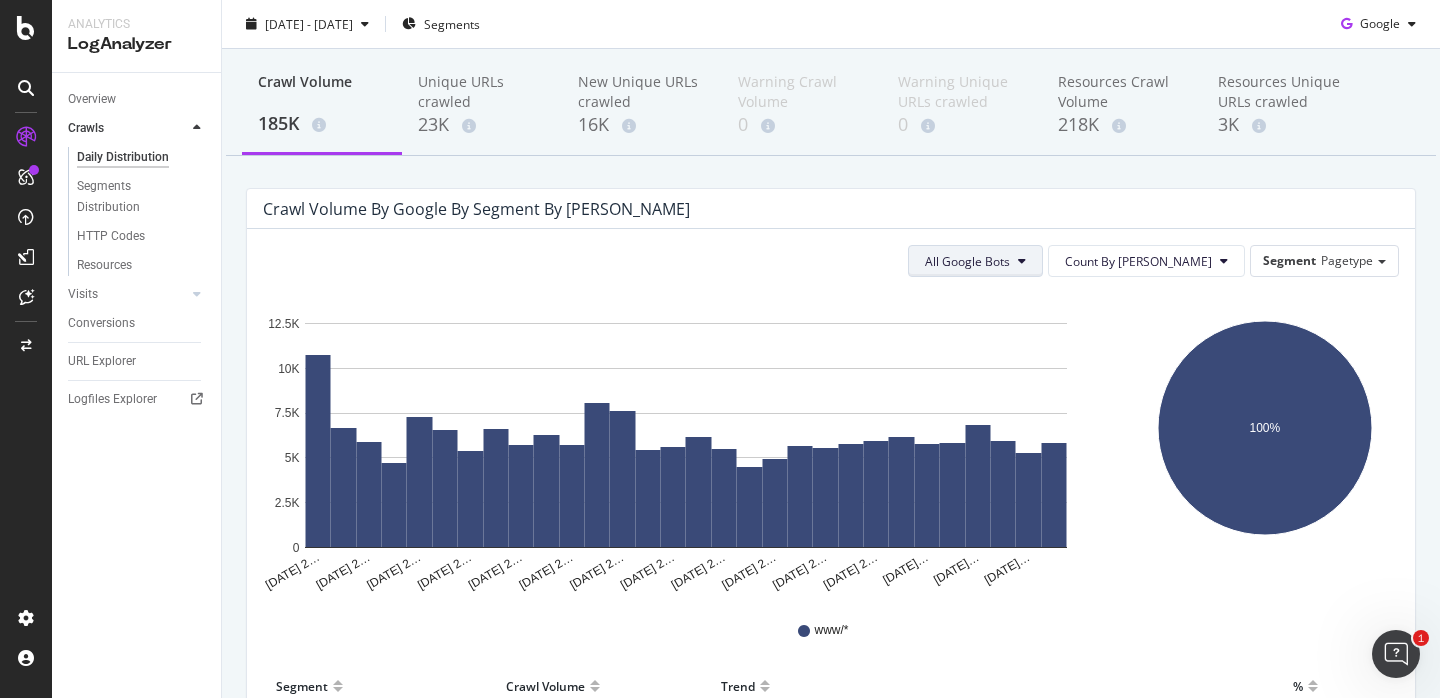 click on "All Google Bots" at bounding box center [975, 261] 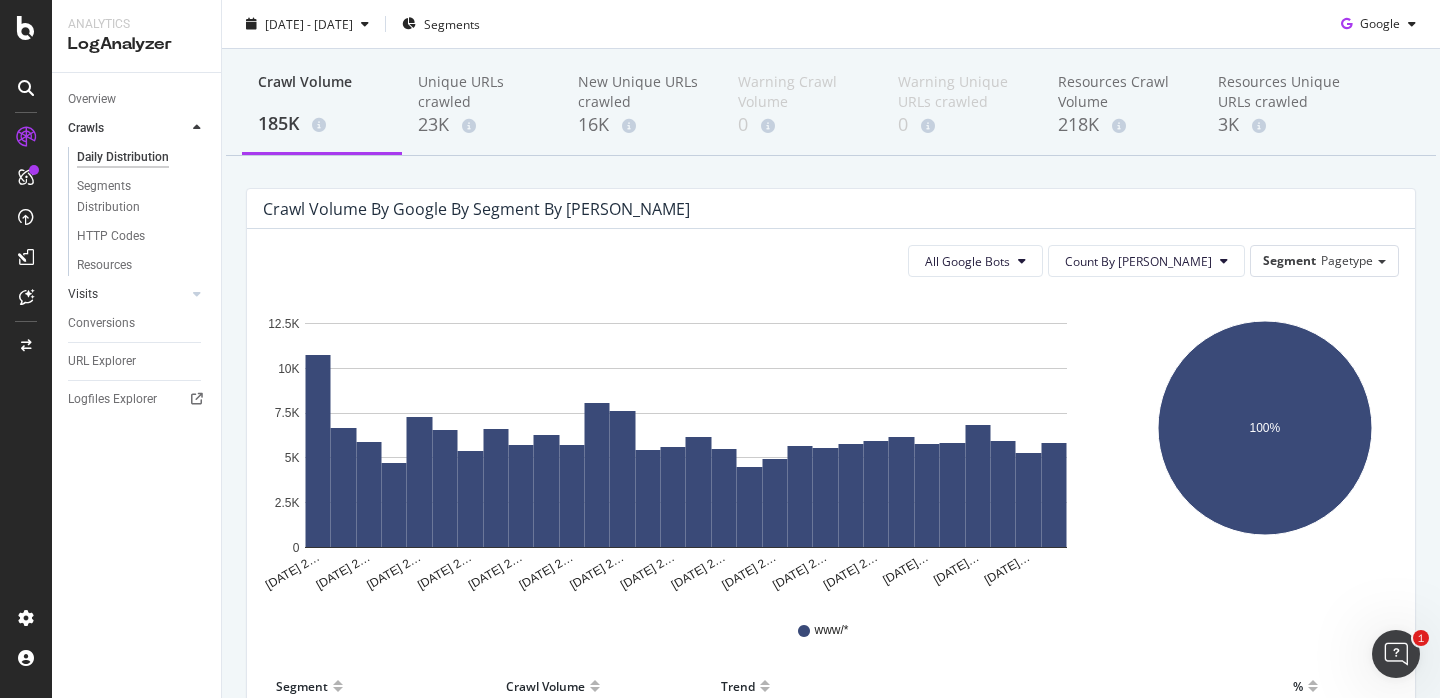 click on "Visits" at bounding box center [127, 294] 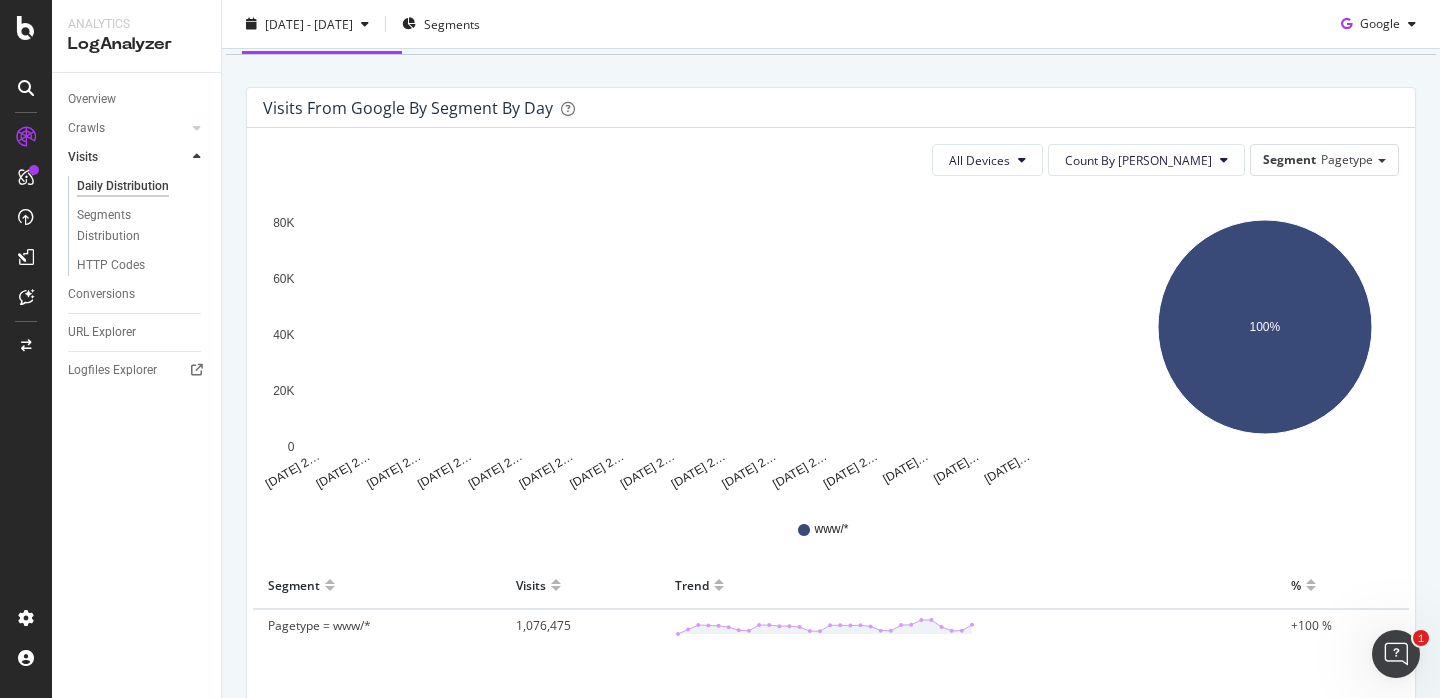 scroll, scrollTop: 275, scrollLeft: 0, axis: vertical 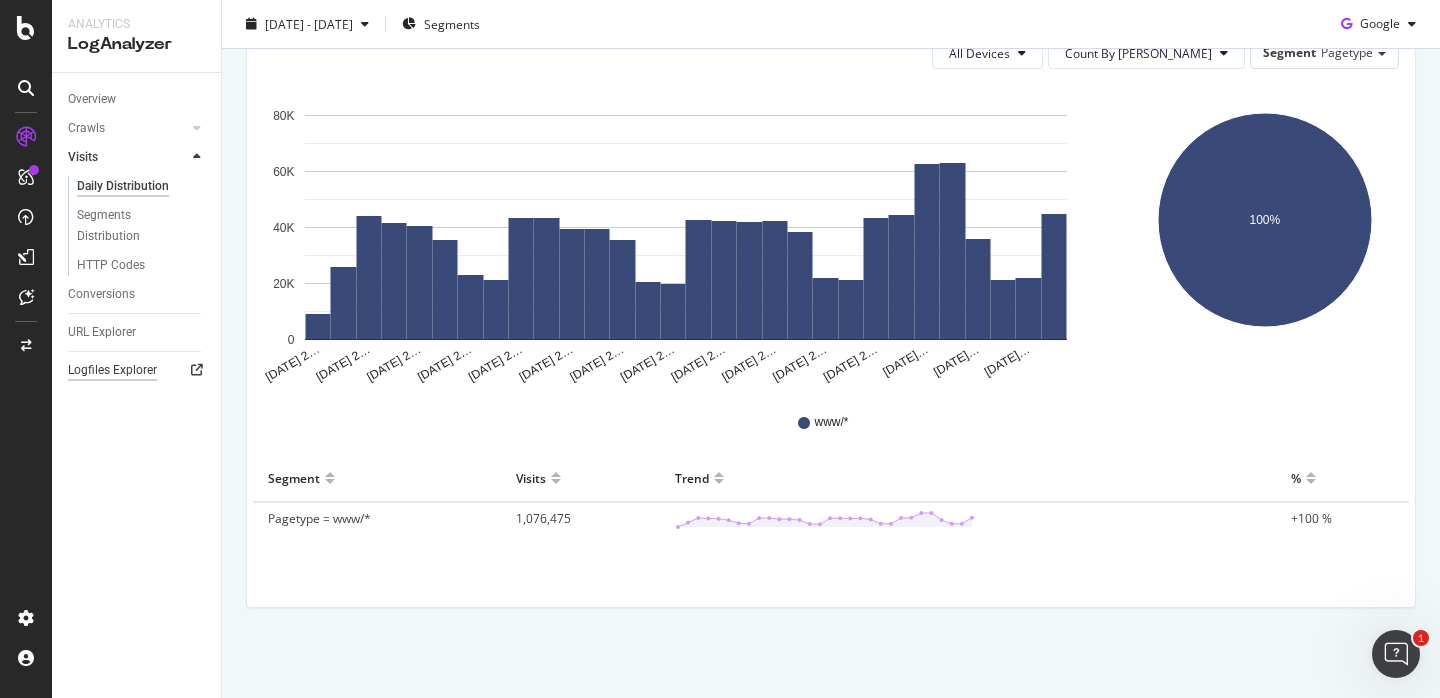 click on "Logfiles Explorer" at bounding box center [112, 370] 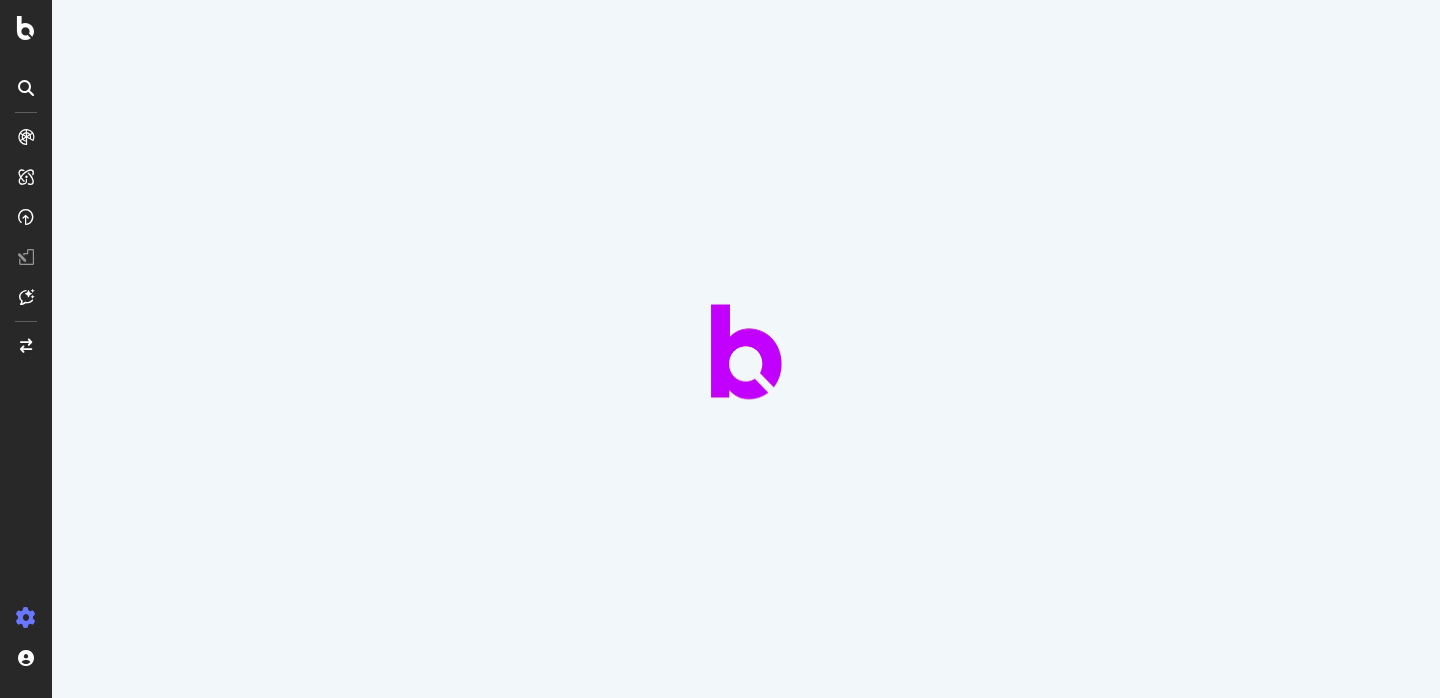 scroll, scrollTop: 0, scrollLeft: 0, axis: both 